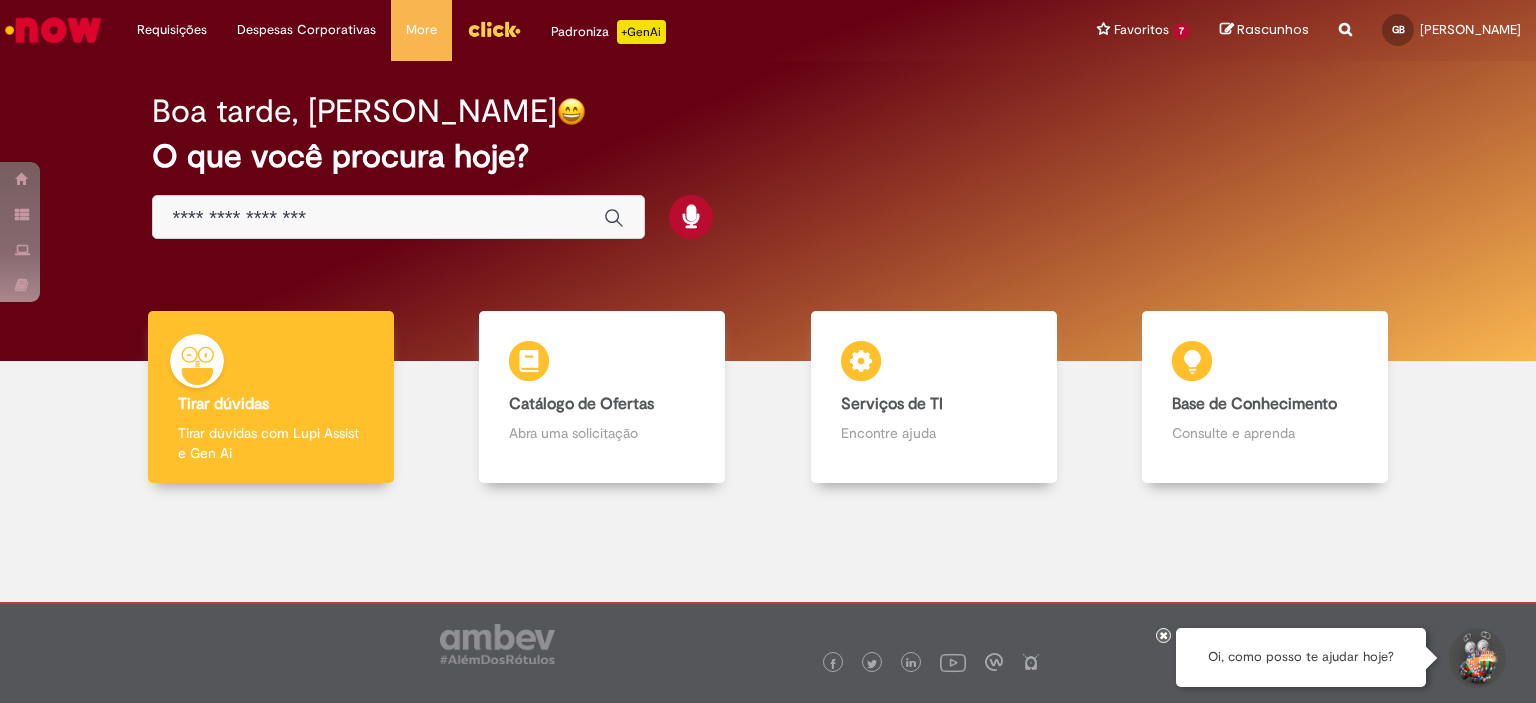 scroll, scrollTop: 0, scrollLeft: 0, axis: both 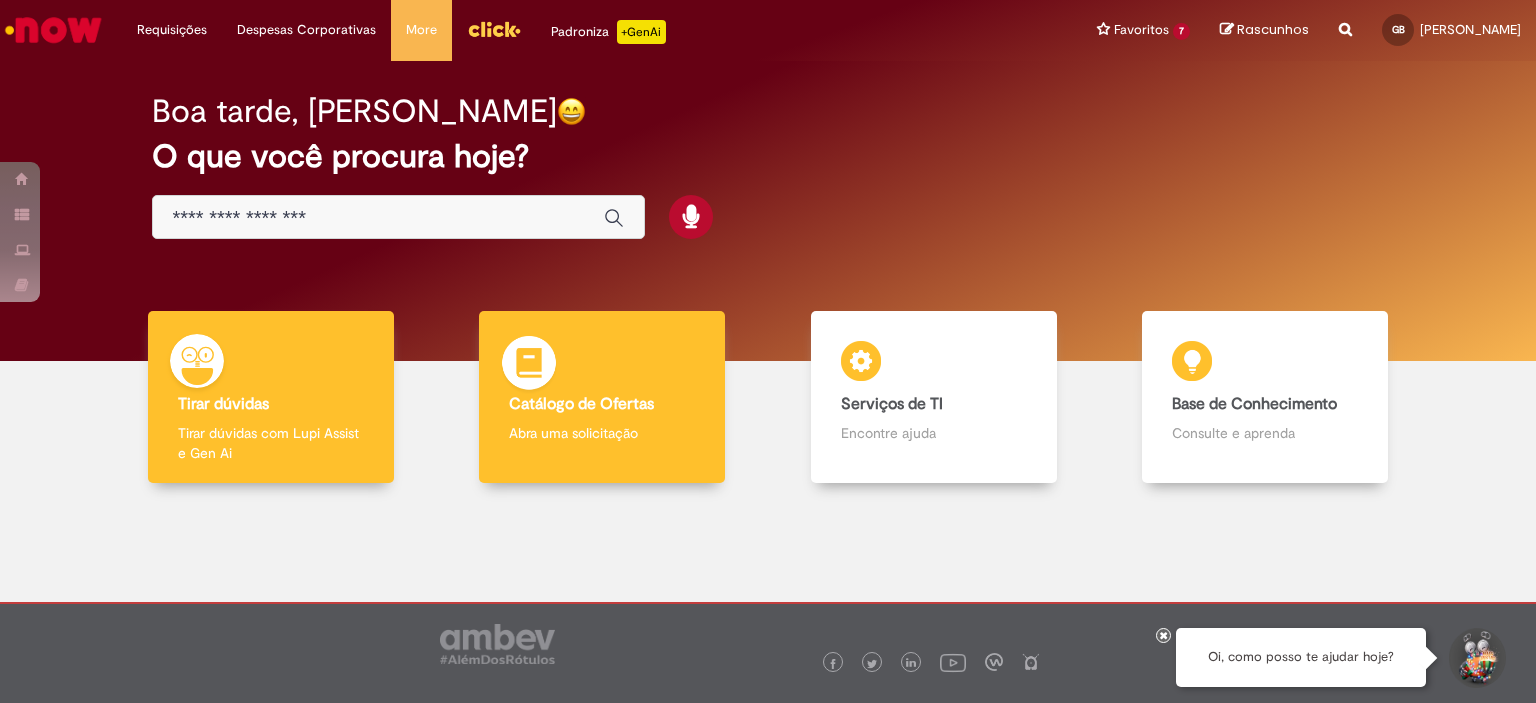 click on "Catálogo de Ofertas
Catálogo de Ofertas
Abra uma solicitação" at bounding box center (602, 397) 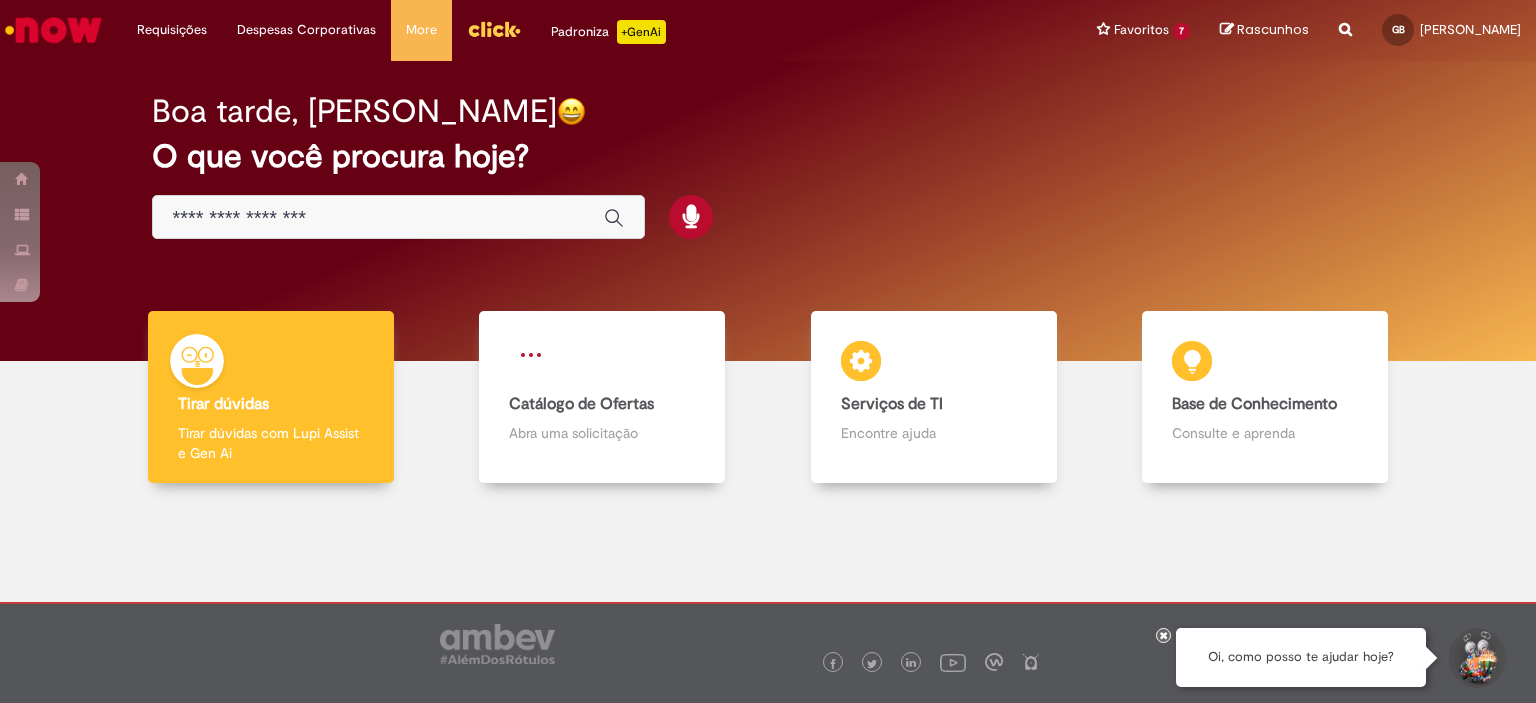 click at bounding box center (378, 218) 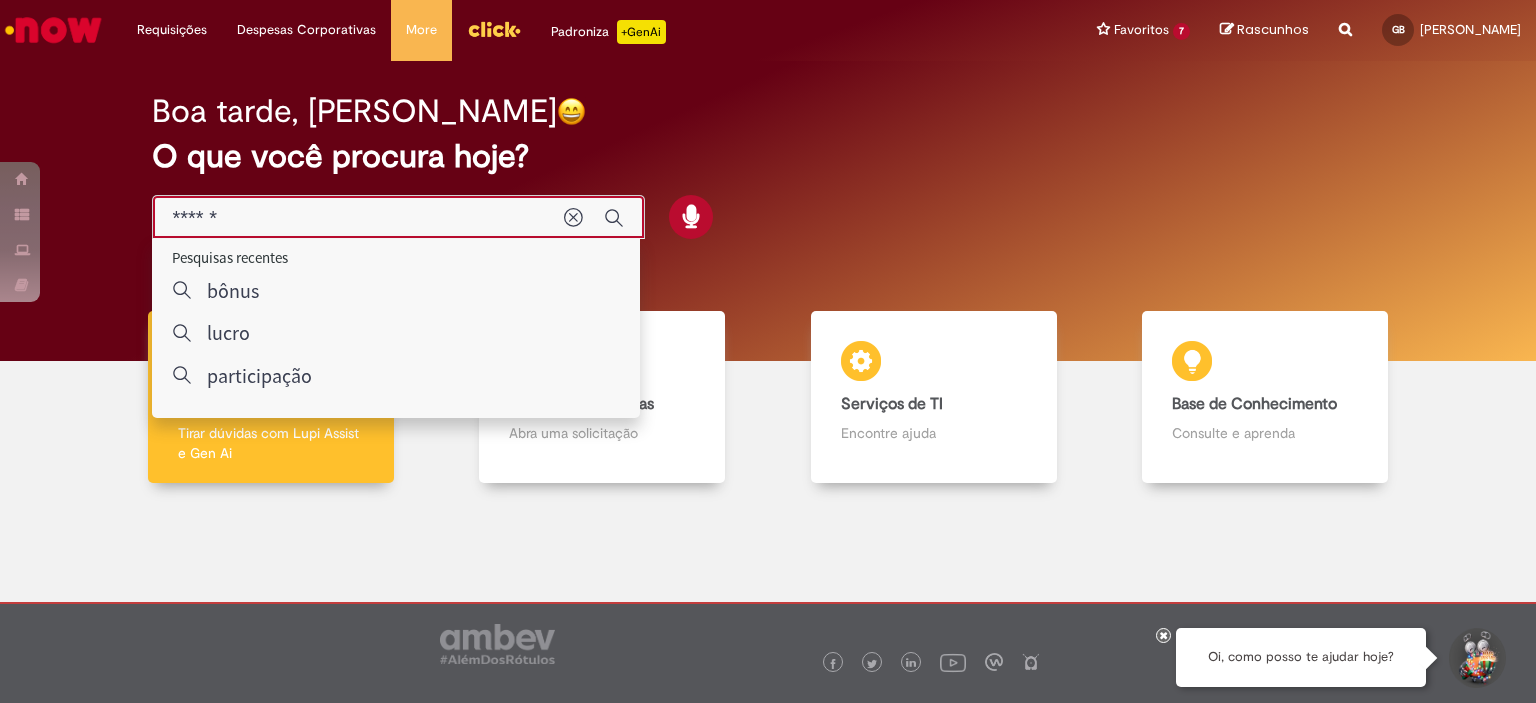 type on "******" 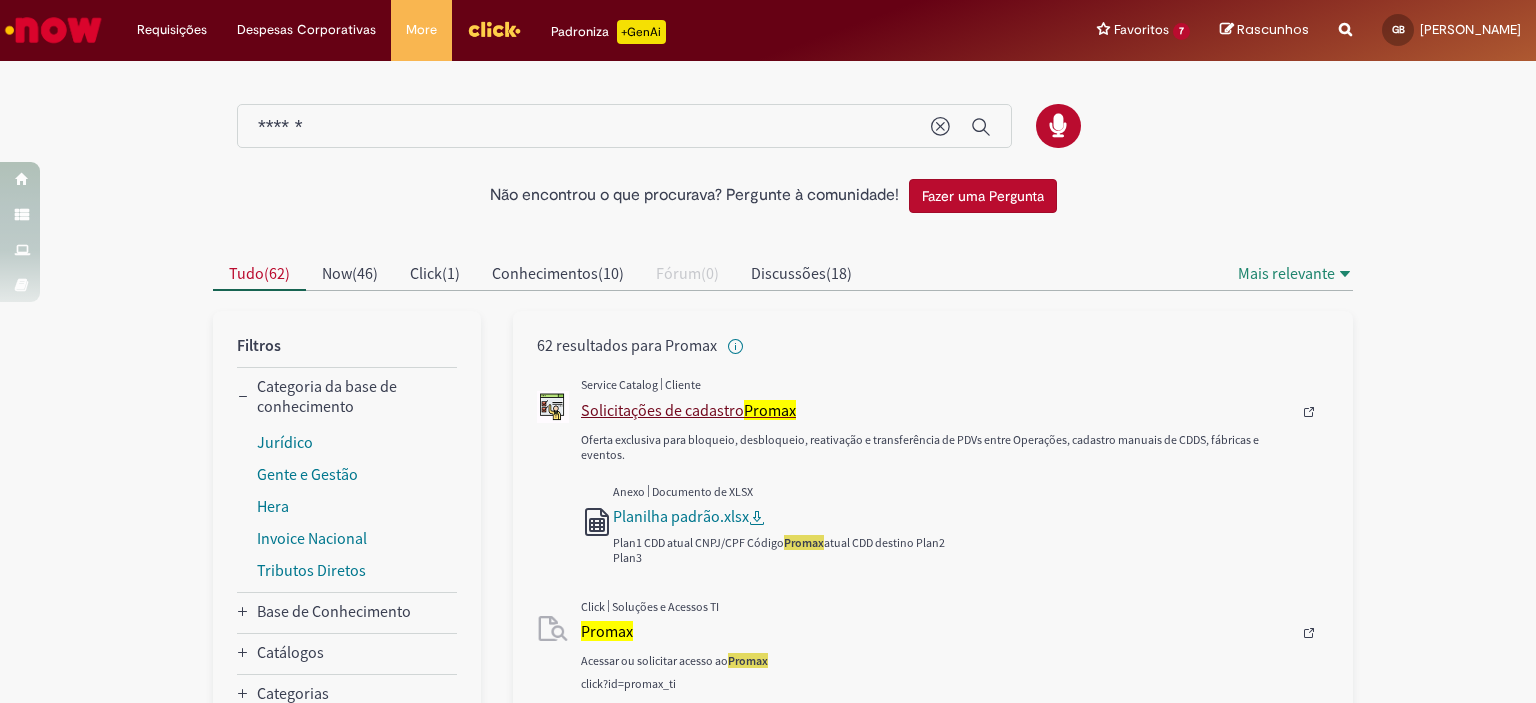 click on "Solicitações de cadastro  Promax" at bounding box center (936, 410) 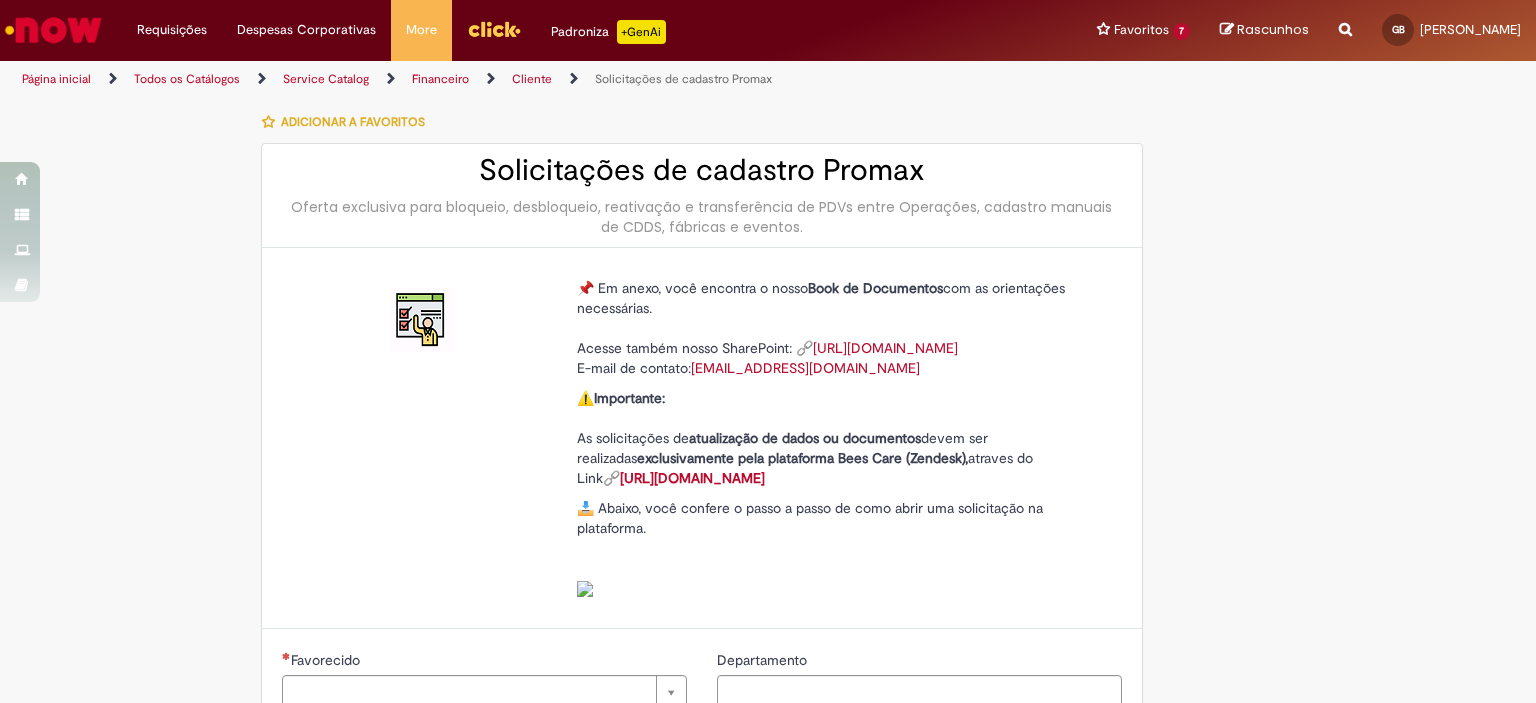 type on "********" 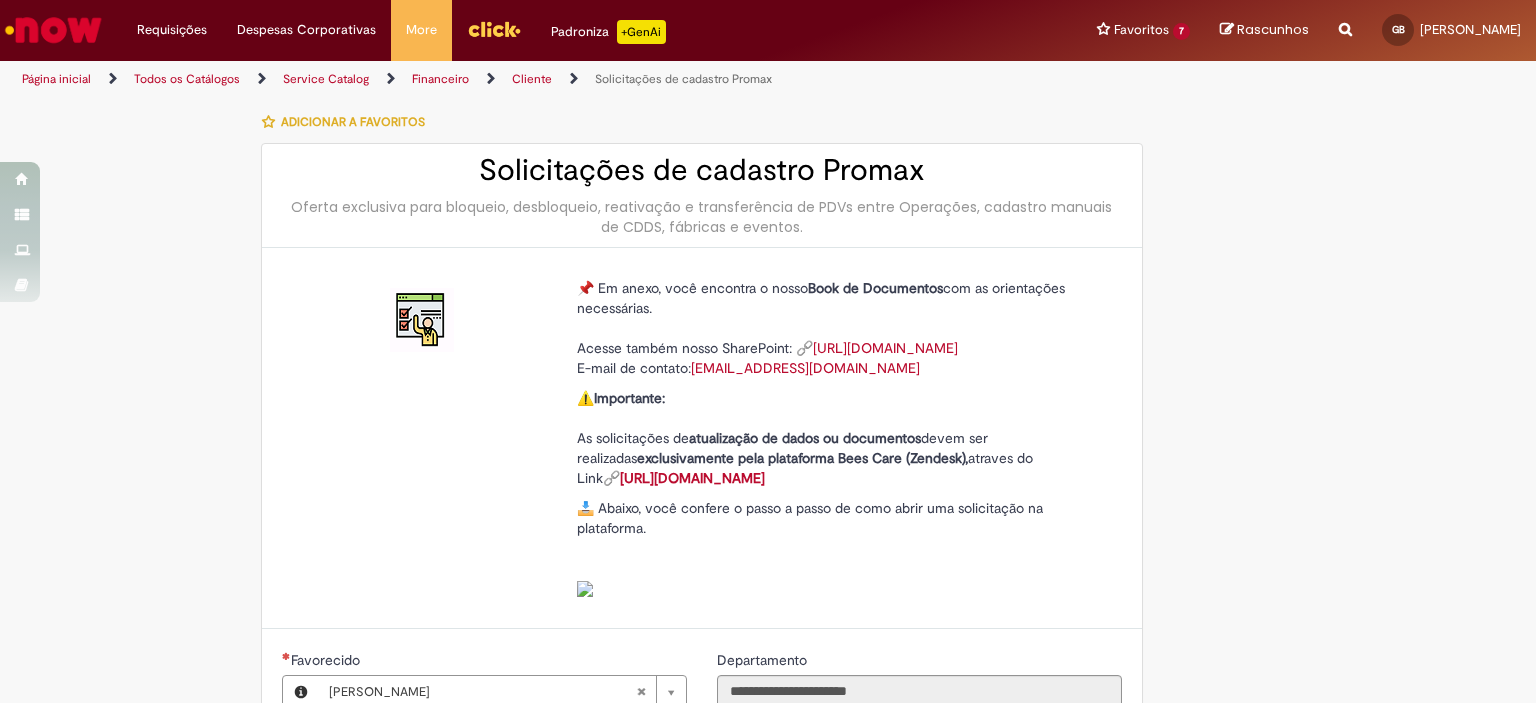 type on "**********" 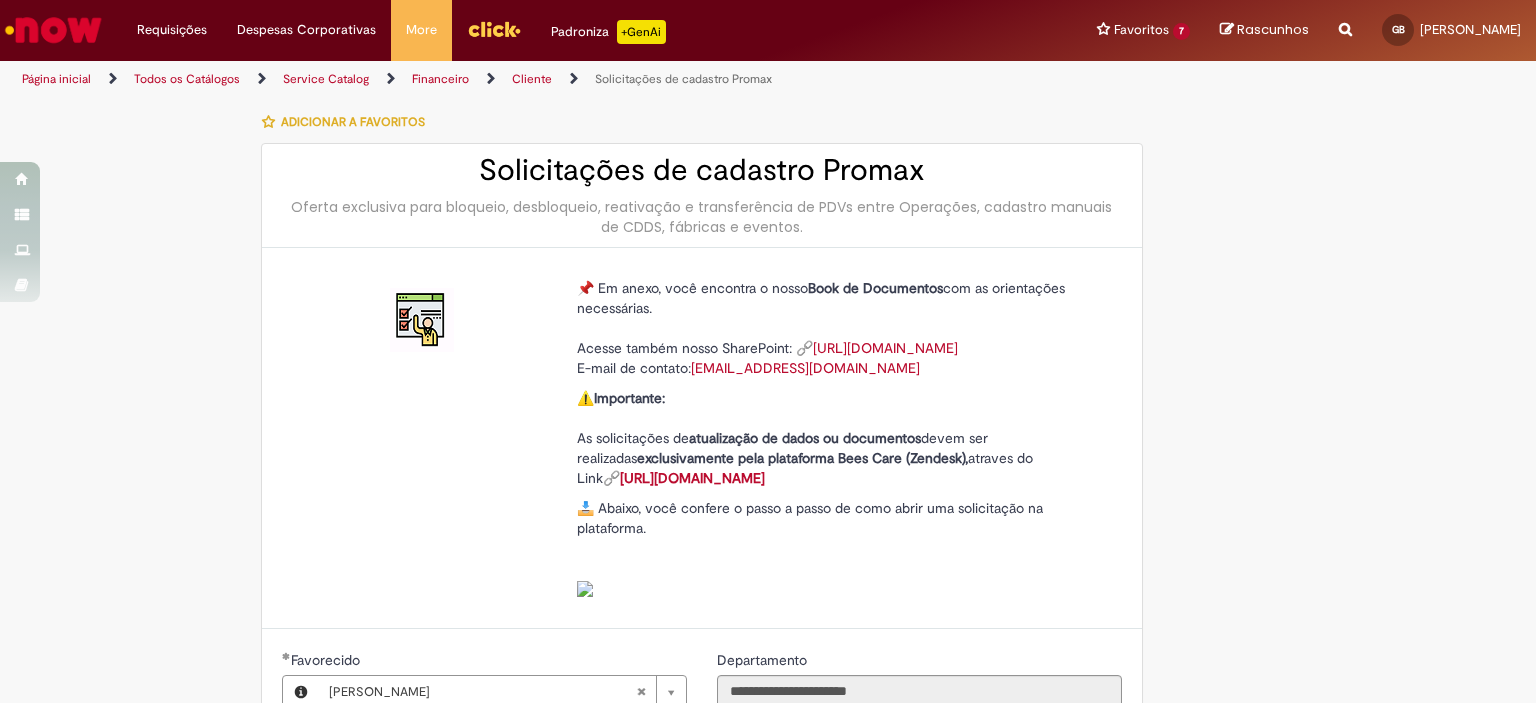 click on "https://anheuserbuschinbev.sharepoint.com/sites/ComunicacaoOTC" at bounding box center [885, 348] 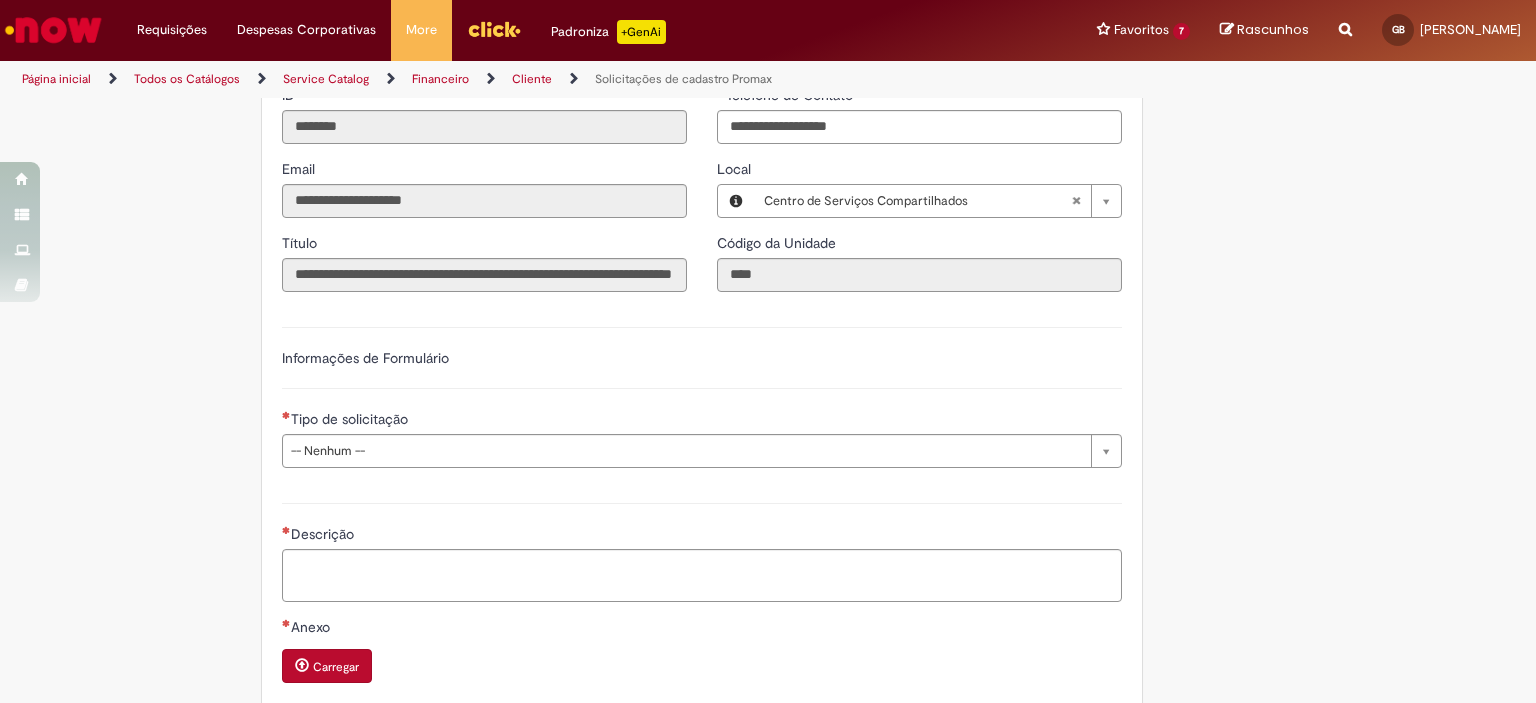 scroll, scrollTop: 800, scrollLeft: 0, axis: vertical 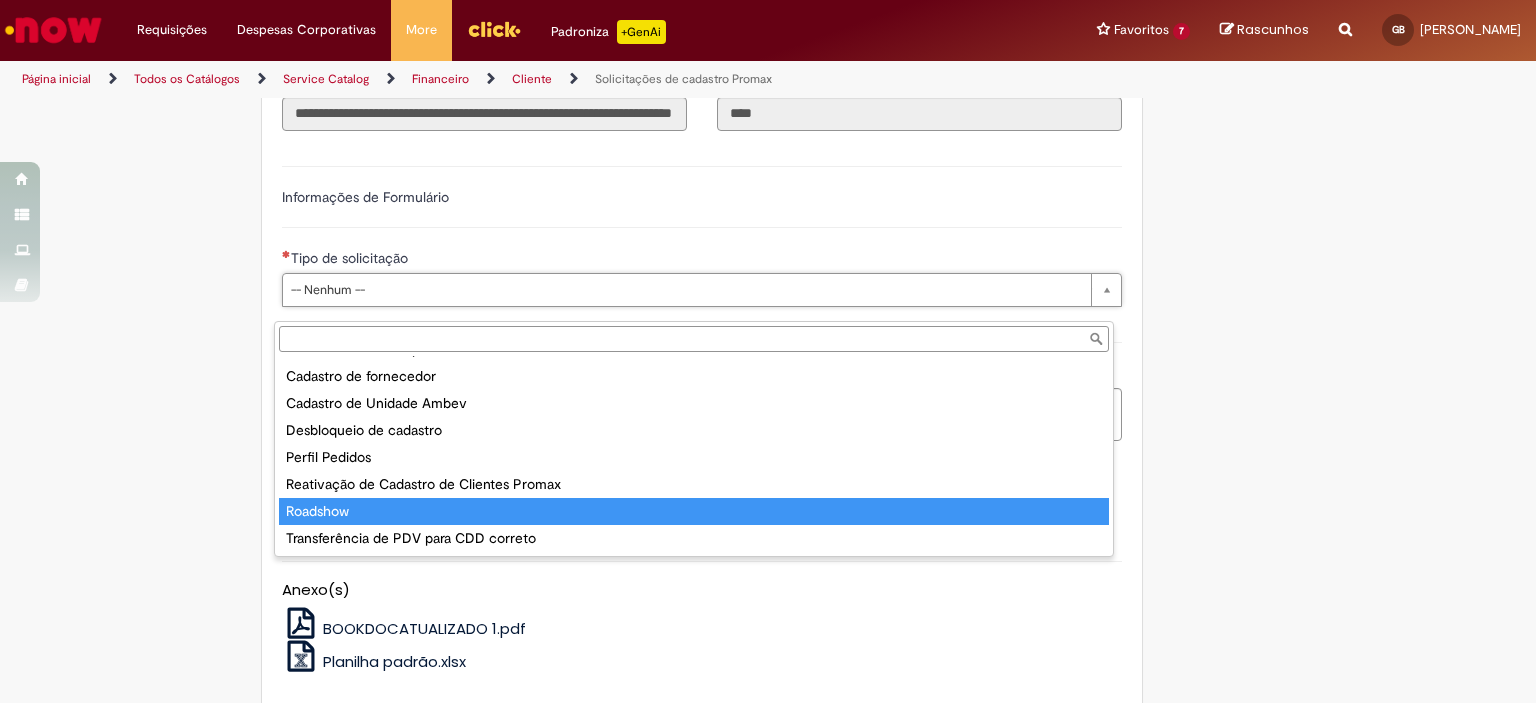 type on "********" 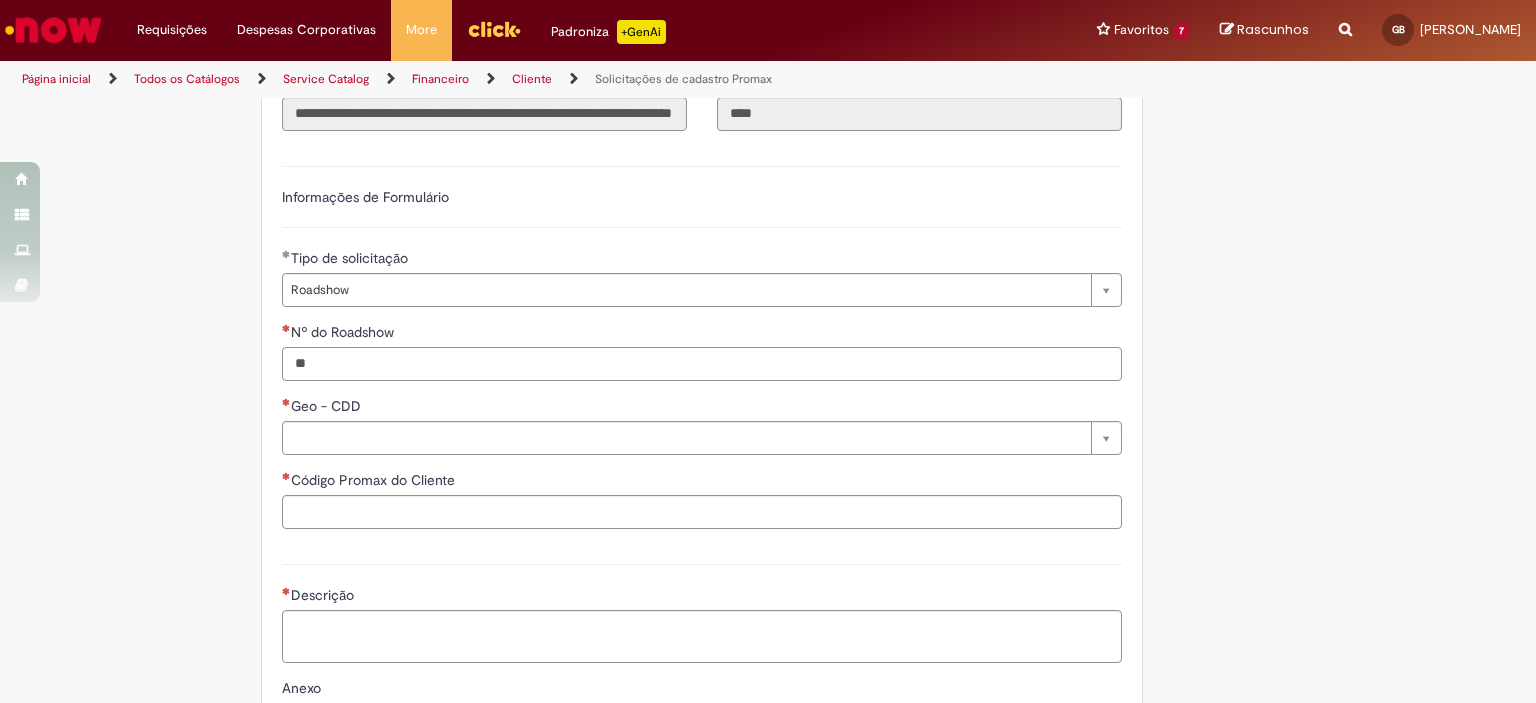 click on "Nº do Roadshow" at bounding box center (702, 364) 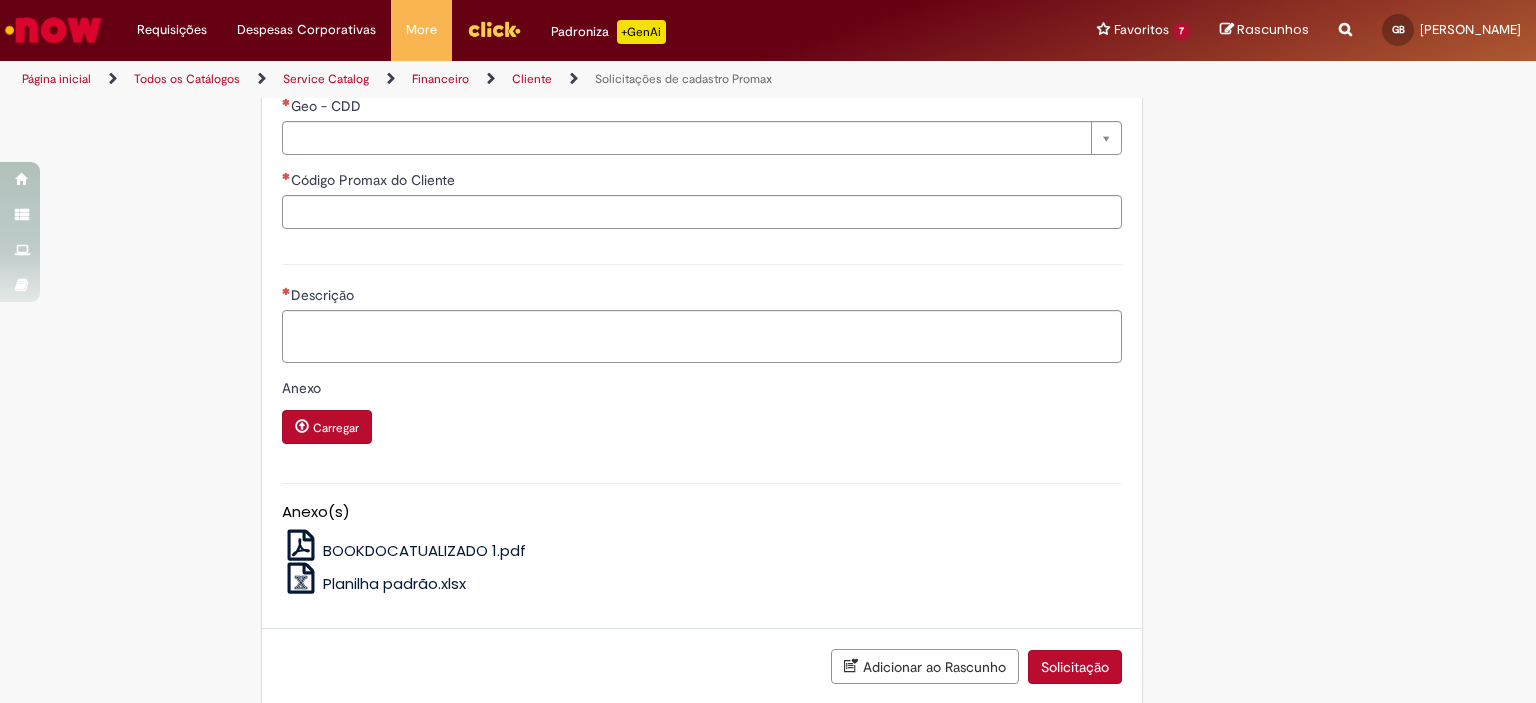 scroll, scrollTop: 1141, scrollLeft: 0, axis: vertical 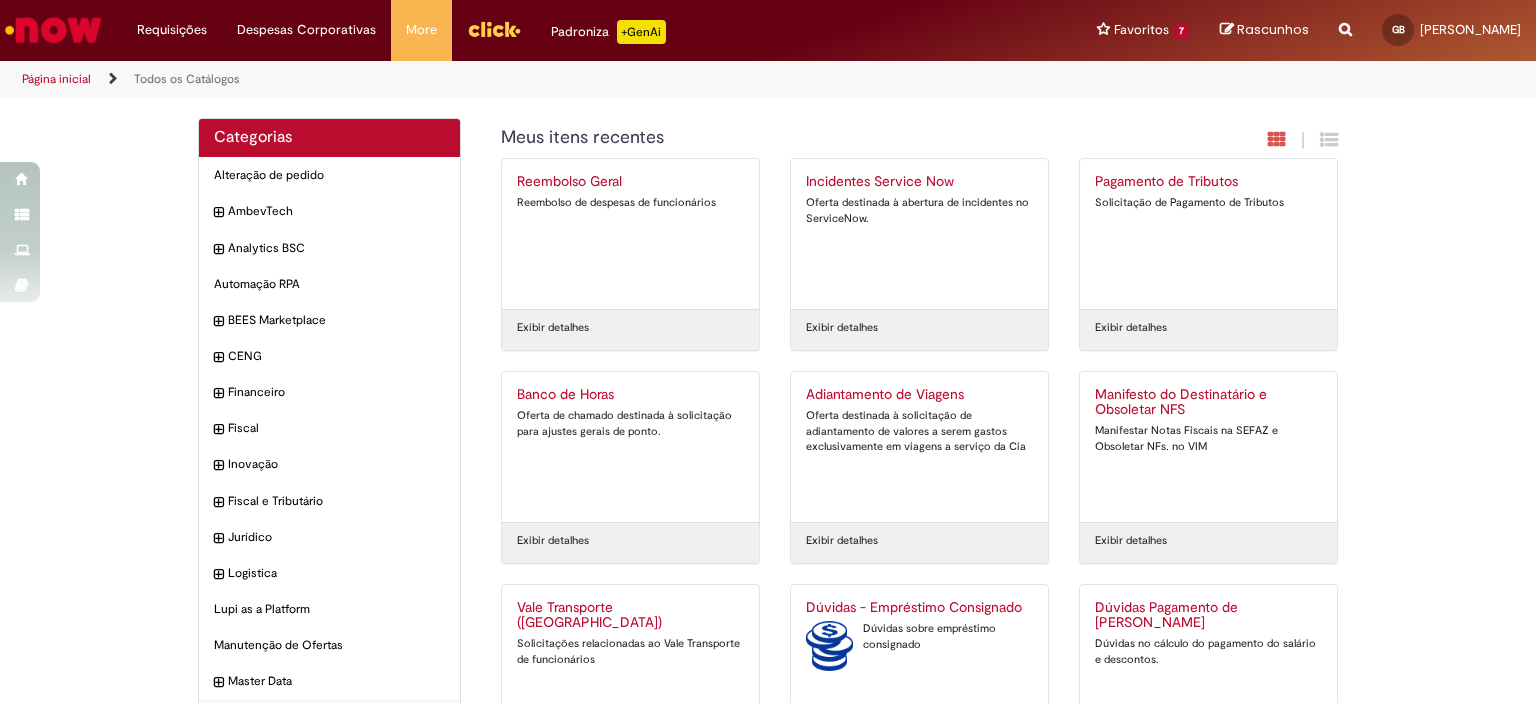 click at bounding box center (53, 30) 